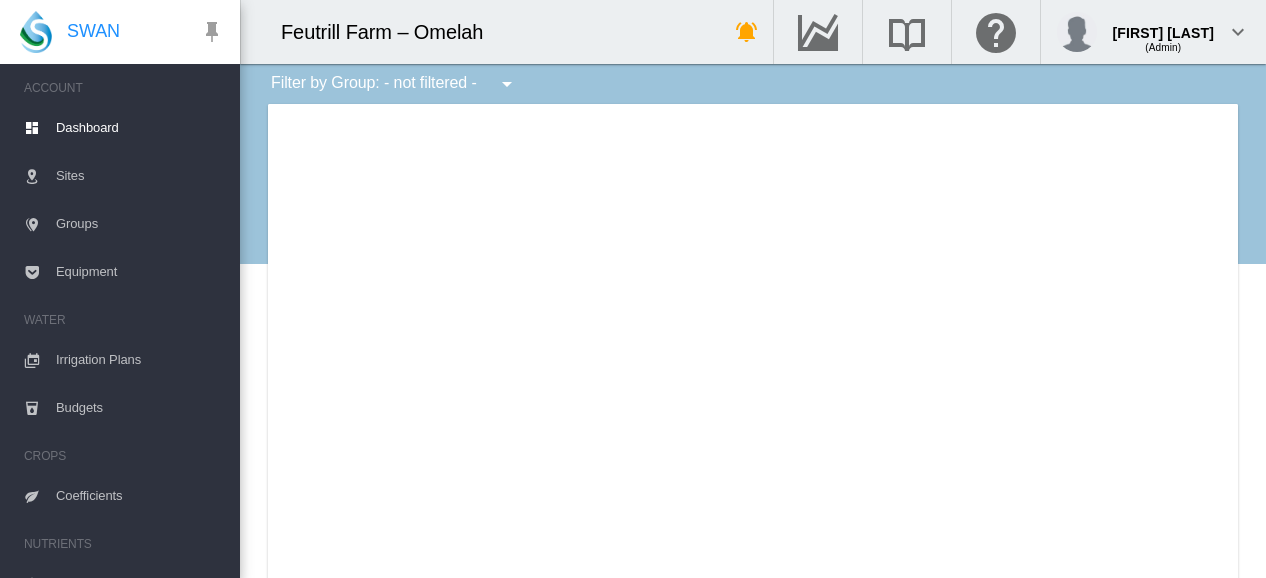 scroll, scrollTop: 0, scrollLeft: 0, axis: both 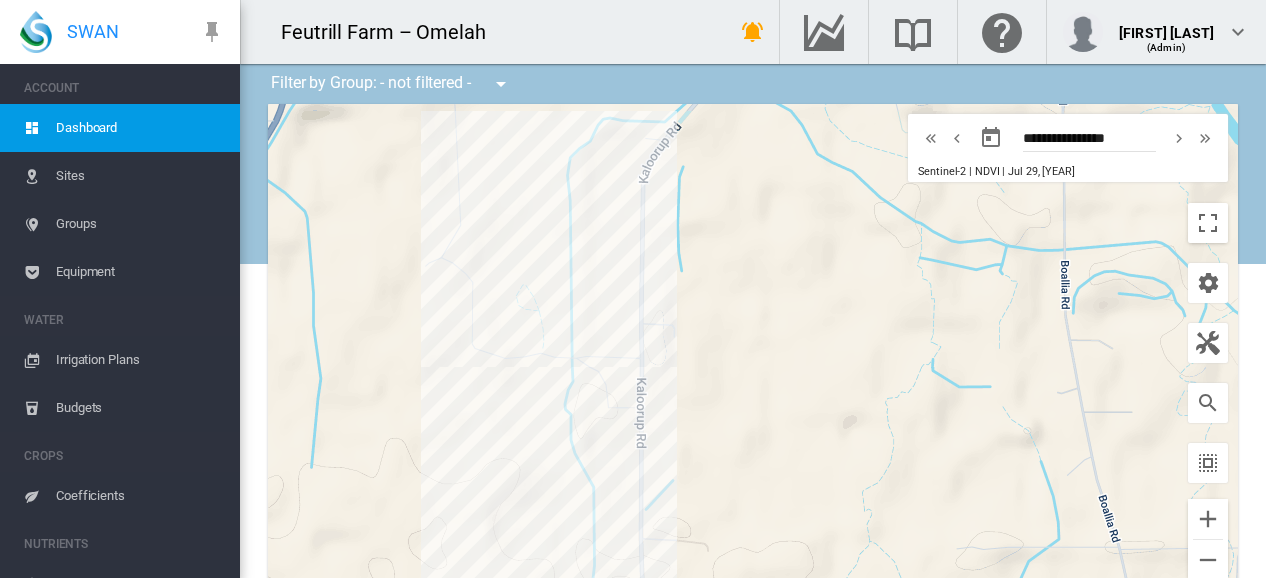click on "Irrigation Plans" at bounding box center [140, 360] 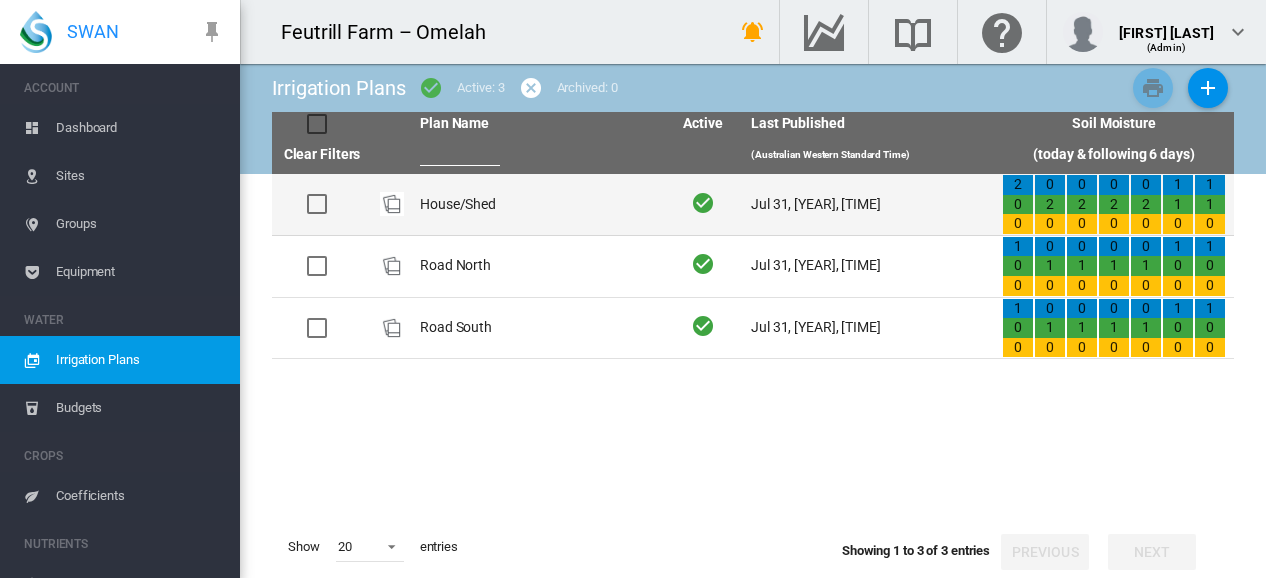 click on "House/Shed" at bounding box center [537, 204] 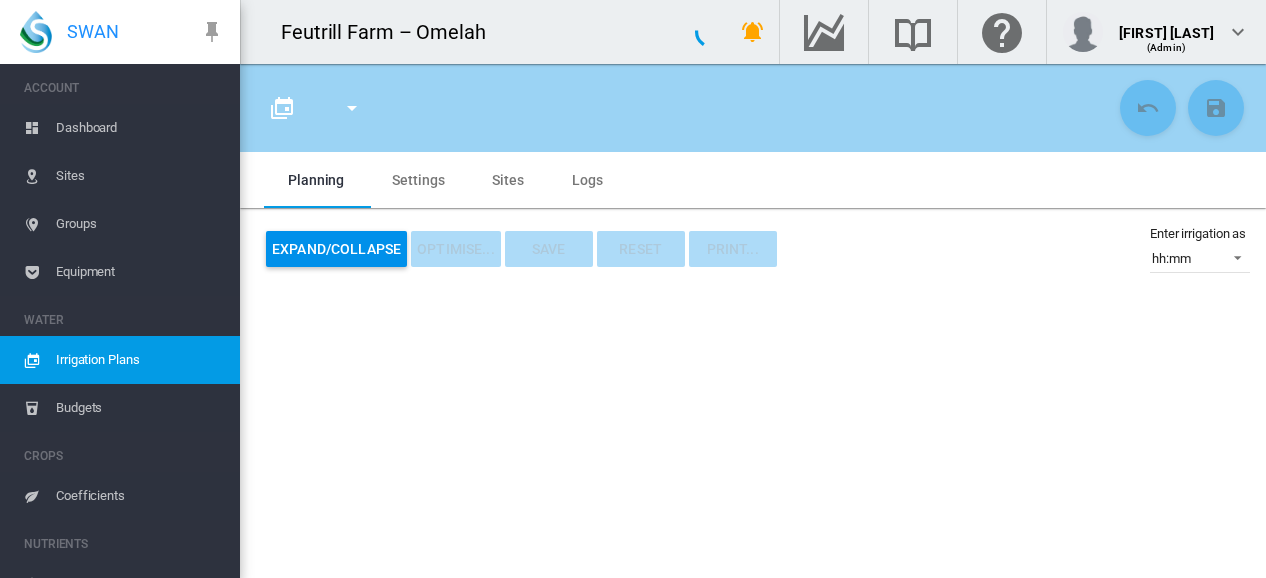 type on "**********" 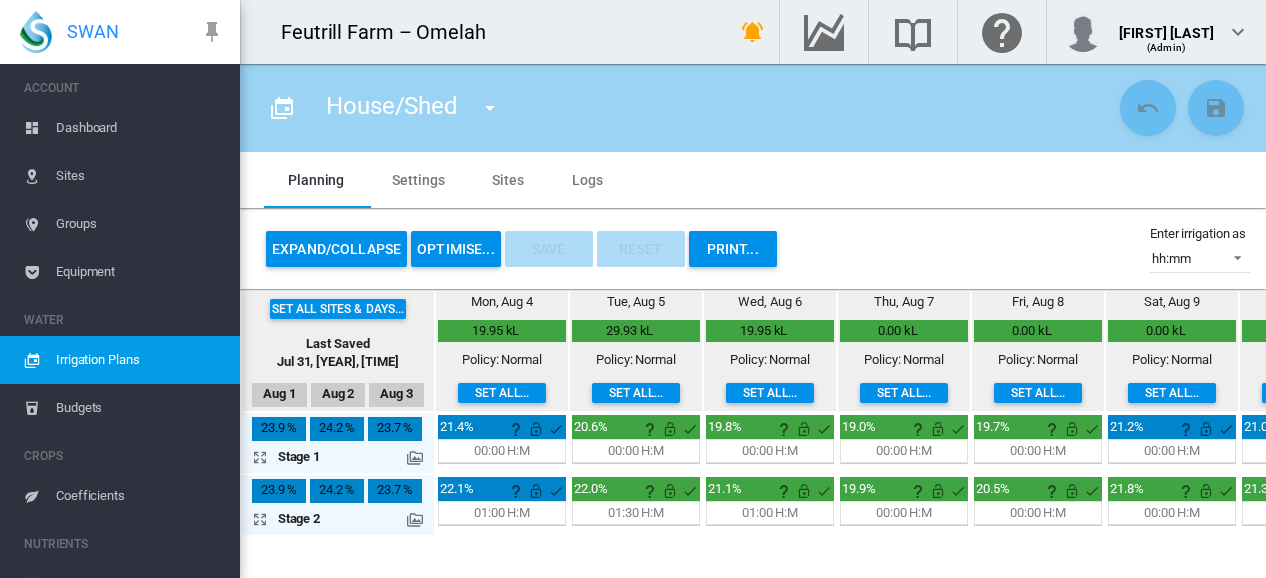 click on "OPTIMISE..." at bounding box center (456, 249) 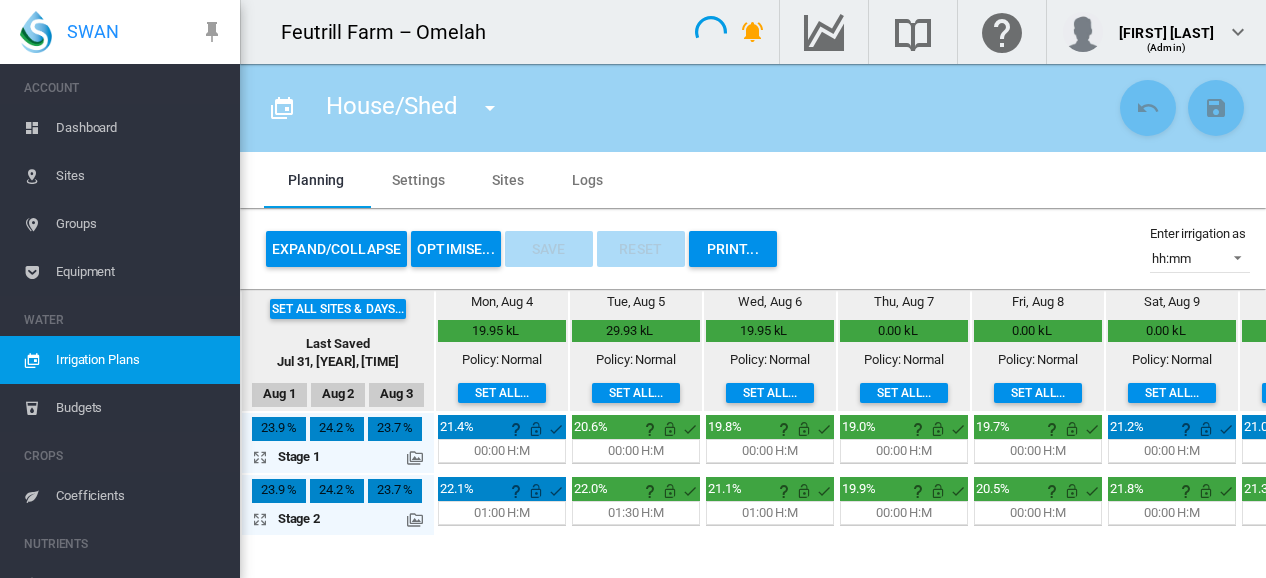 click on "OPTIMISE..." at bounding box center [456, 249] 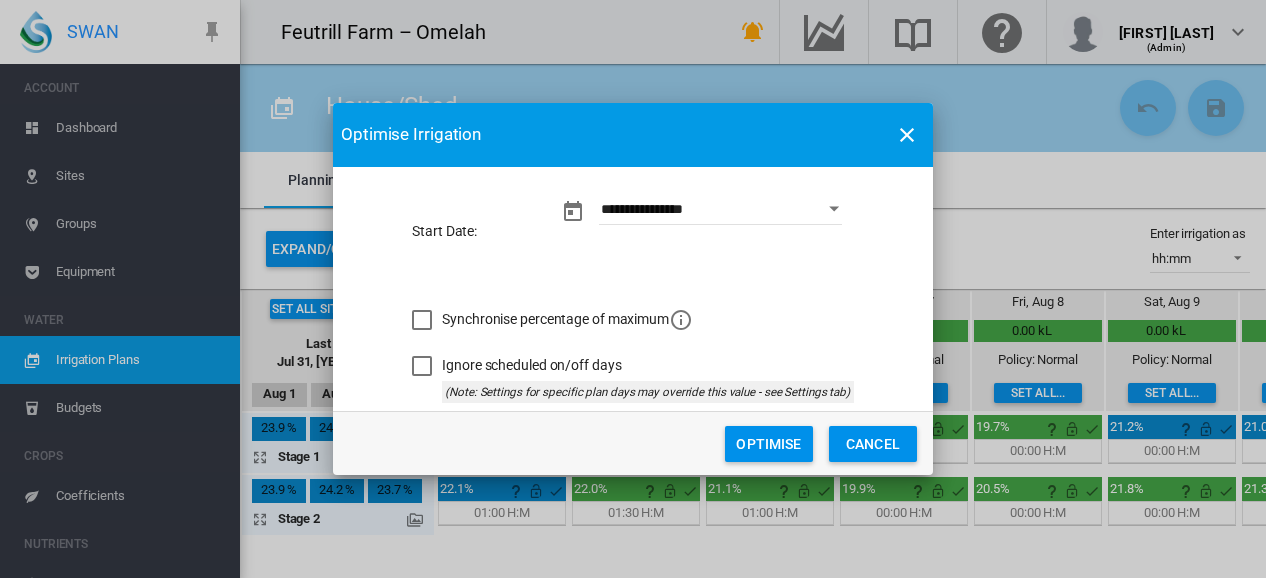 click on "Optimise" 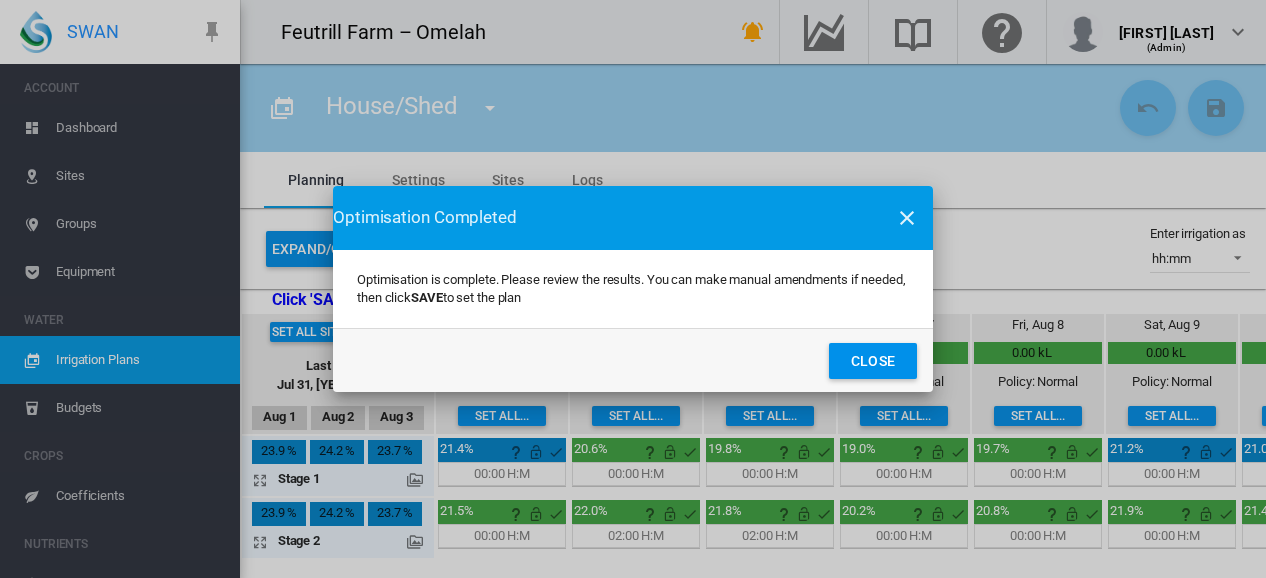 click on "Close" 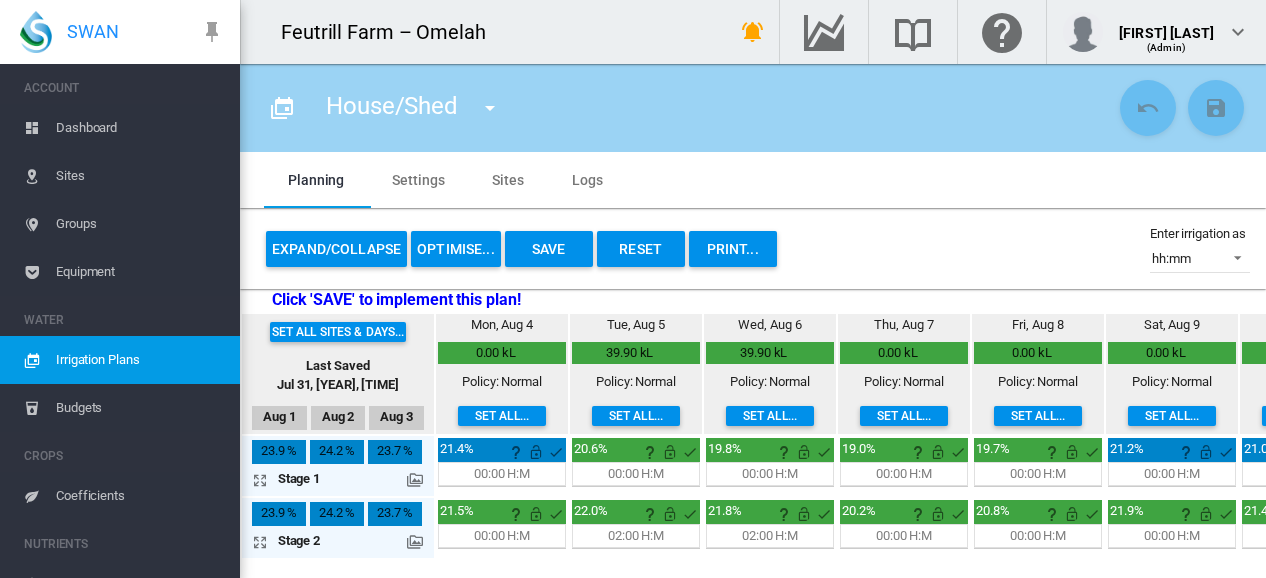 click at bounding box center [490, 108] 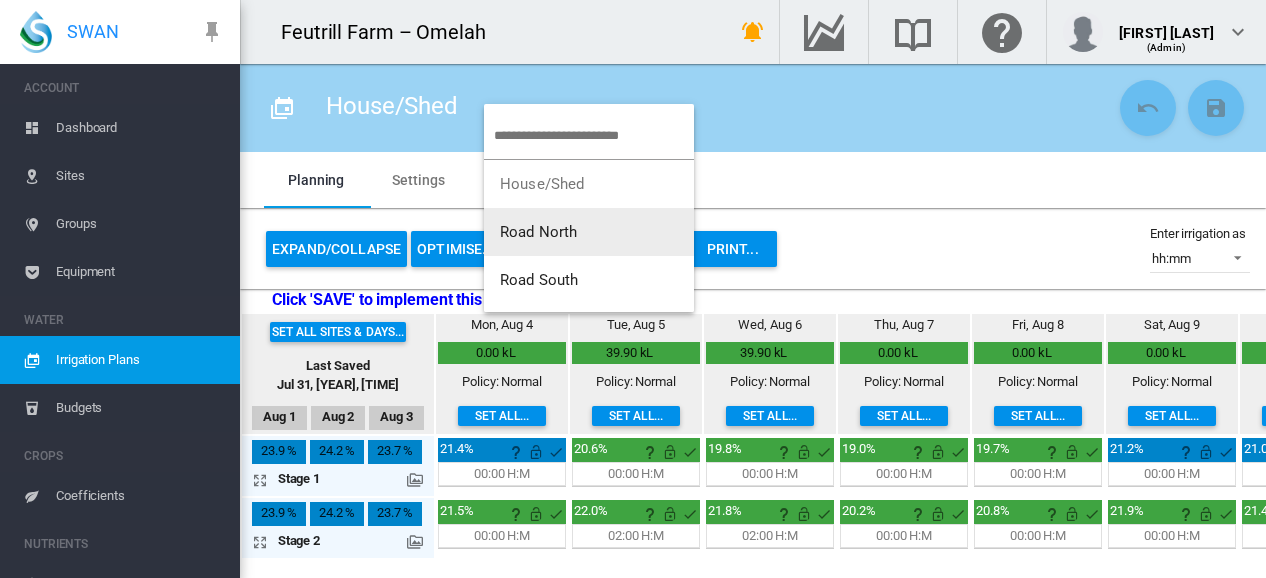click on "Road North" at bounding box center [539, 232] 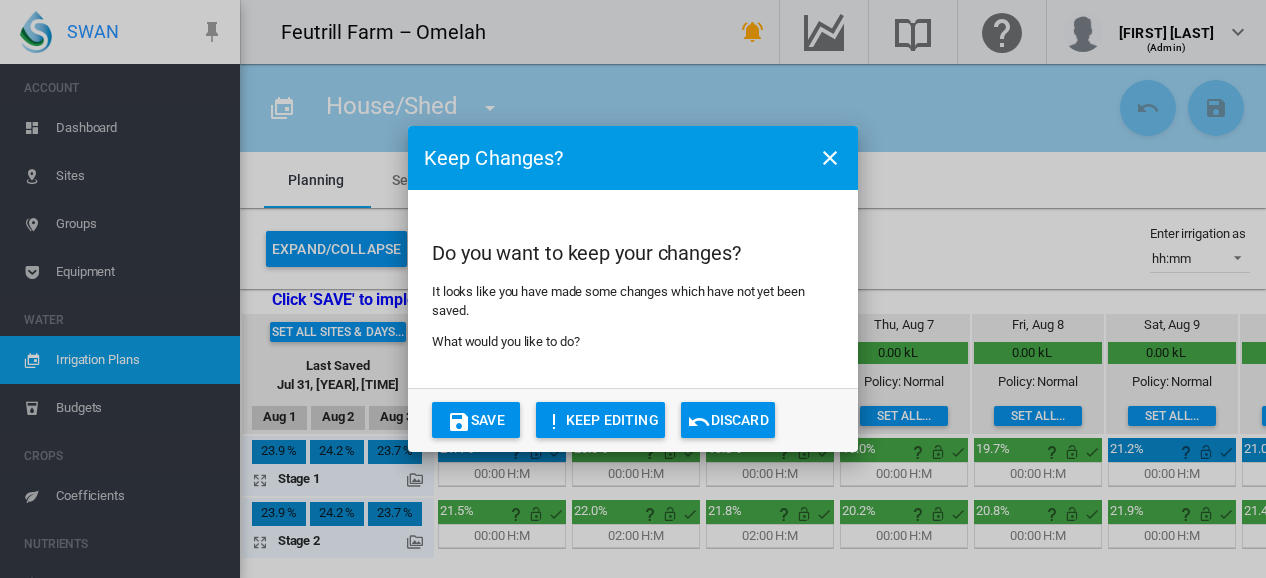 click on "Save" 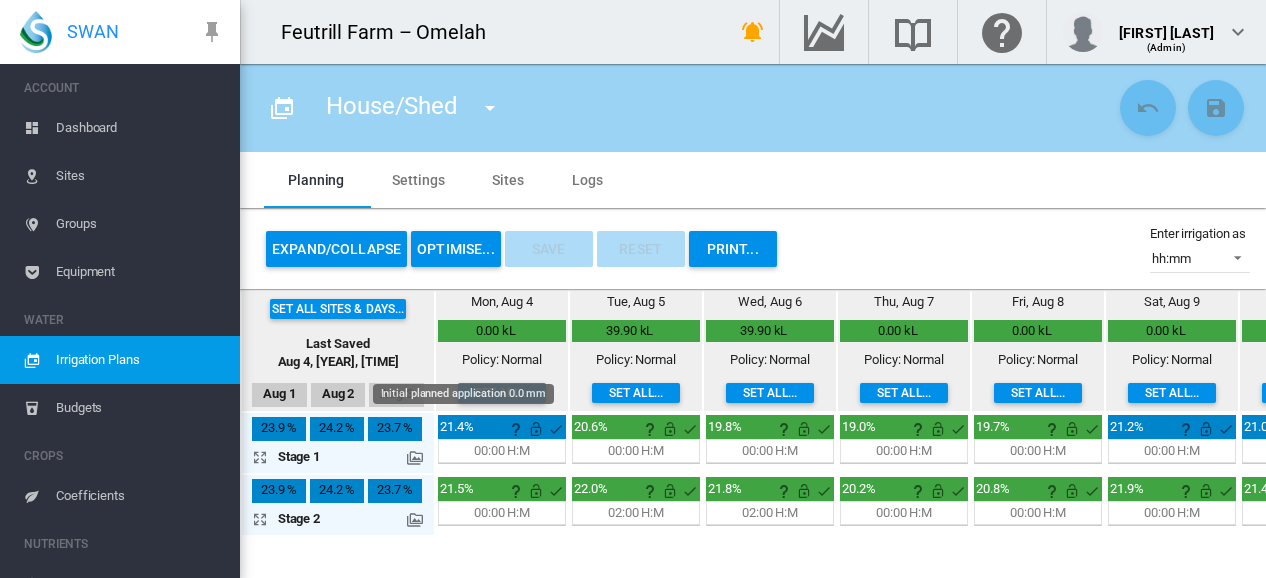 click at bounding box center [490, 108] 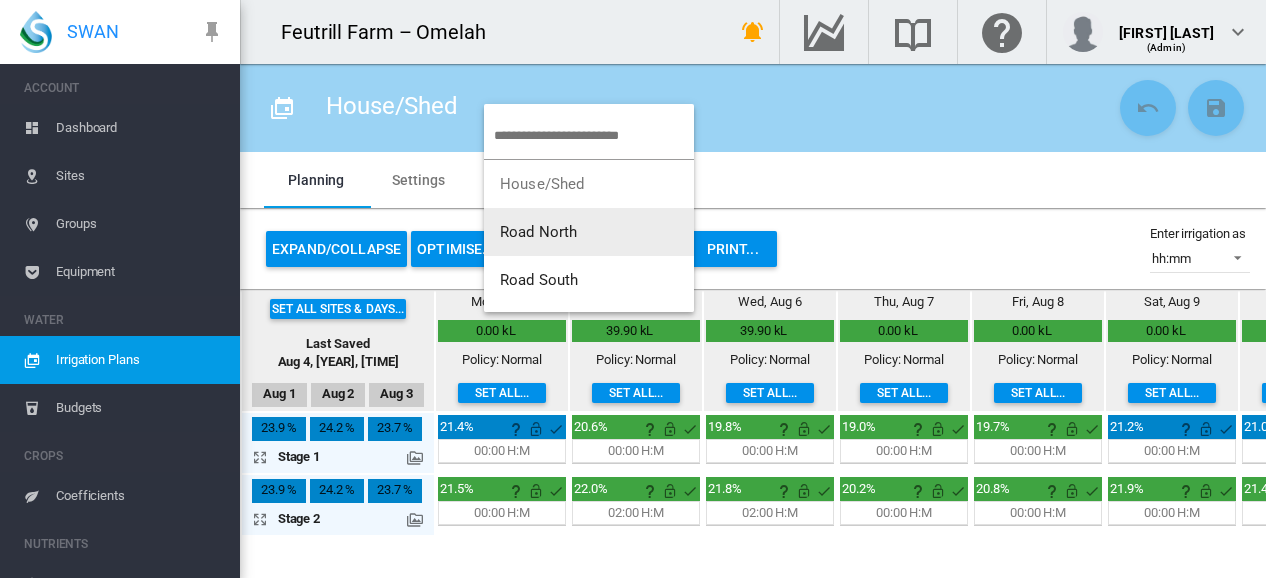 click on "Road North" at bounding box center [539, 232] 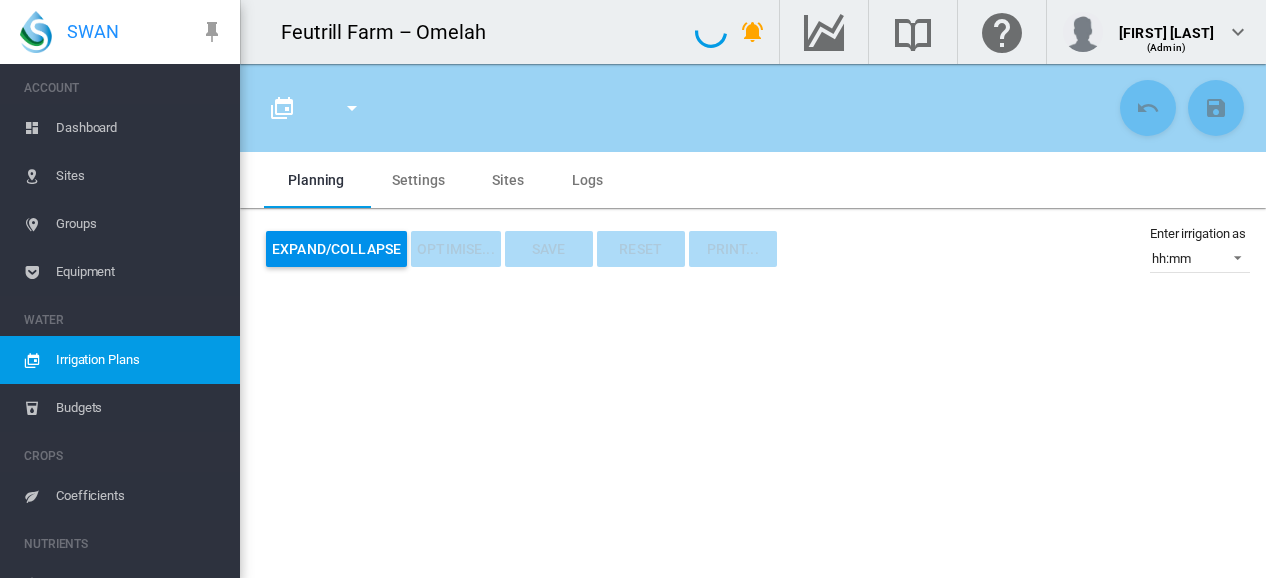 type on "**********" 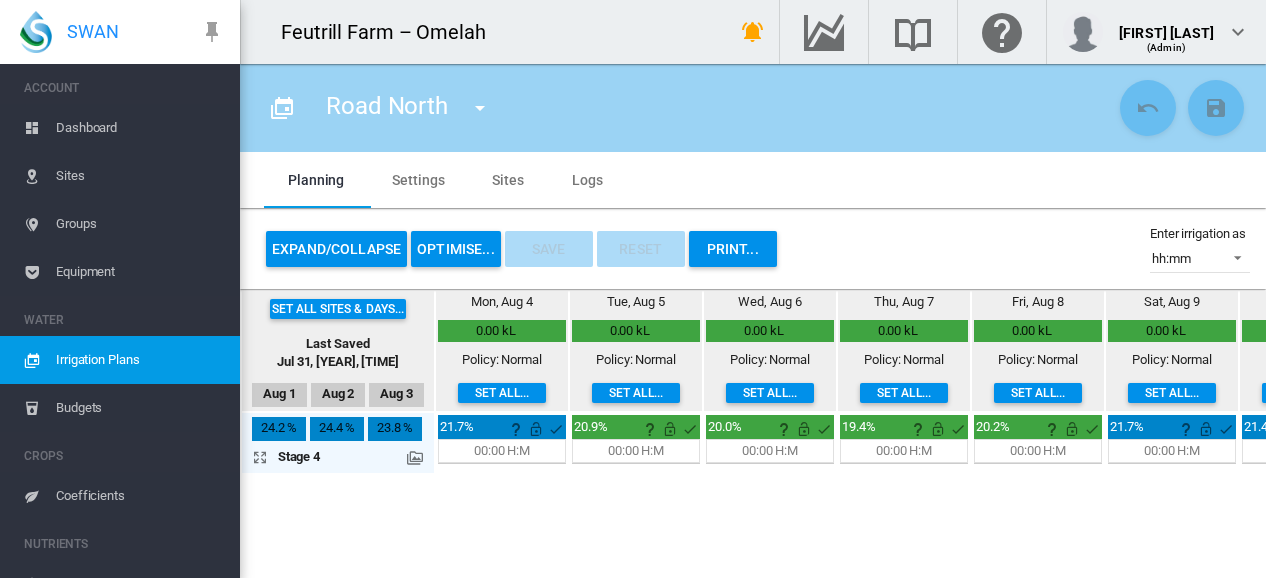 click on "OPTIMISE..." at bounding box center [456, 249] 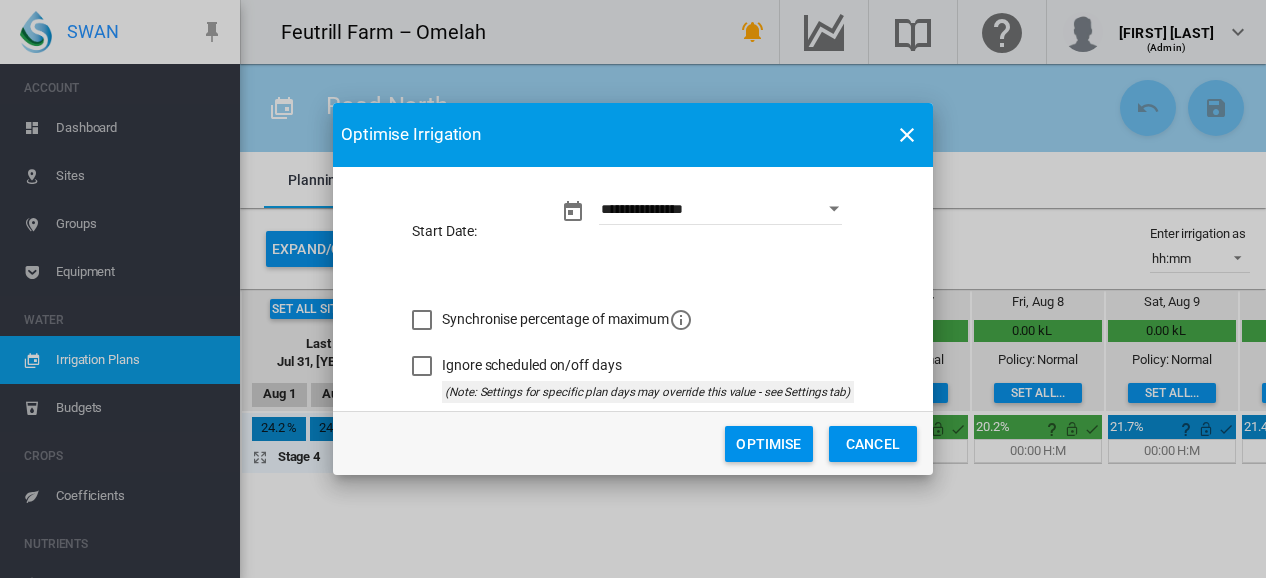 click on "Optimise" 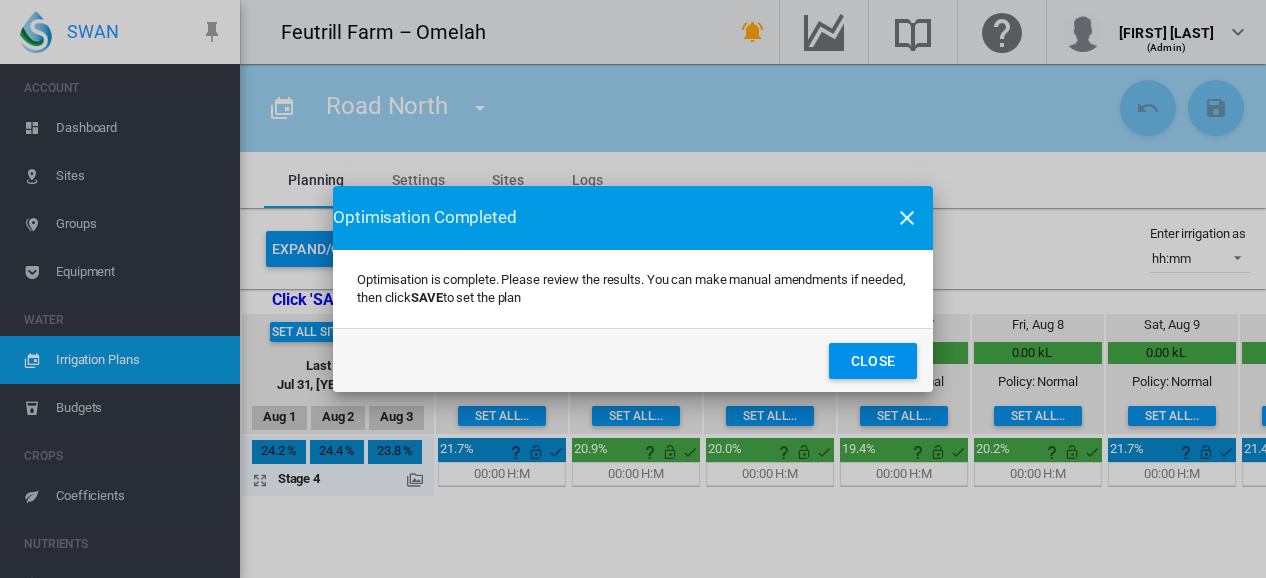 click on "Close" 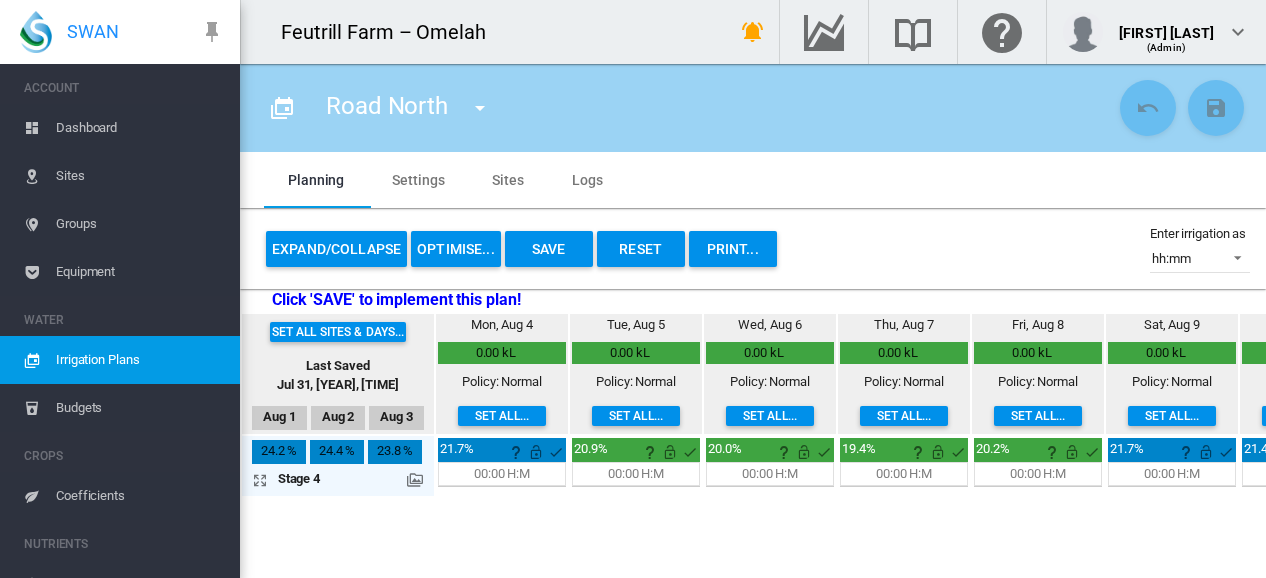 click on "Save" at bounding box center (549, 249) 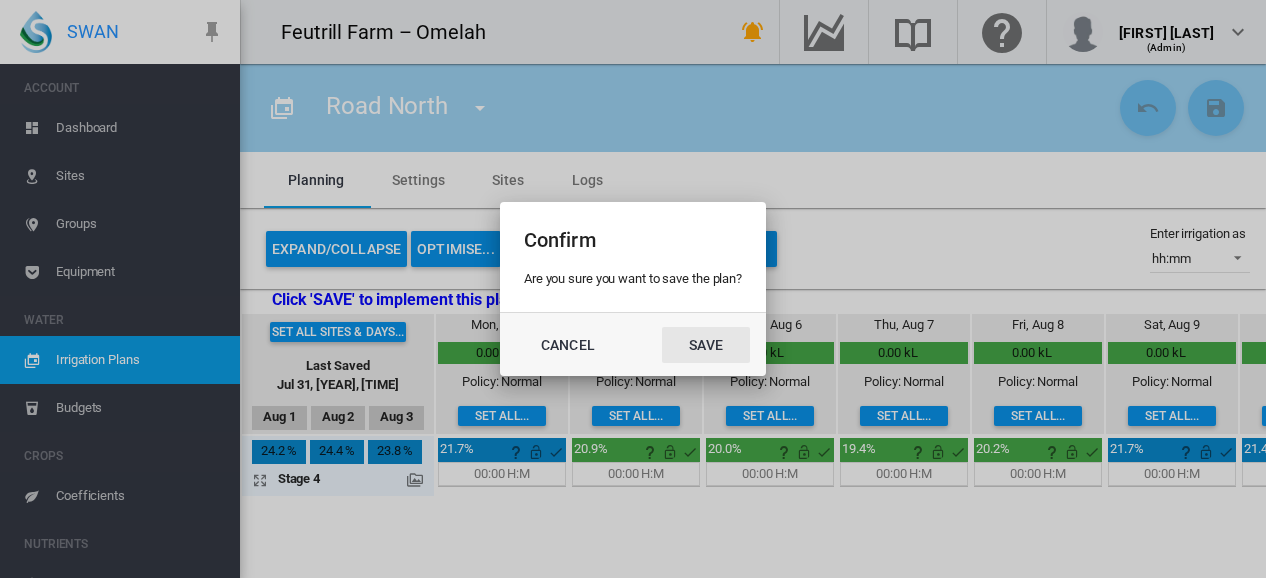 click on "Save" 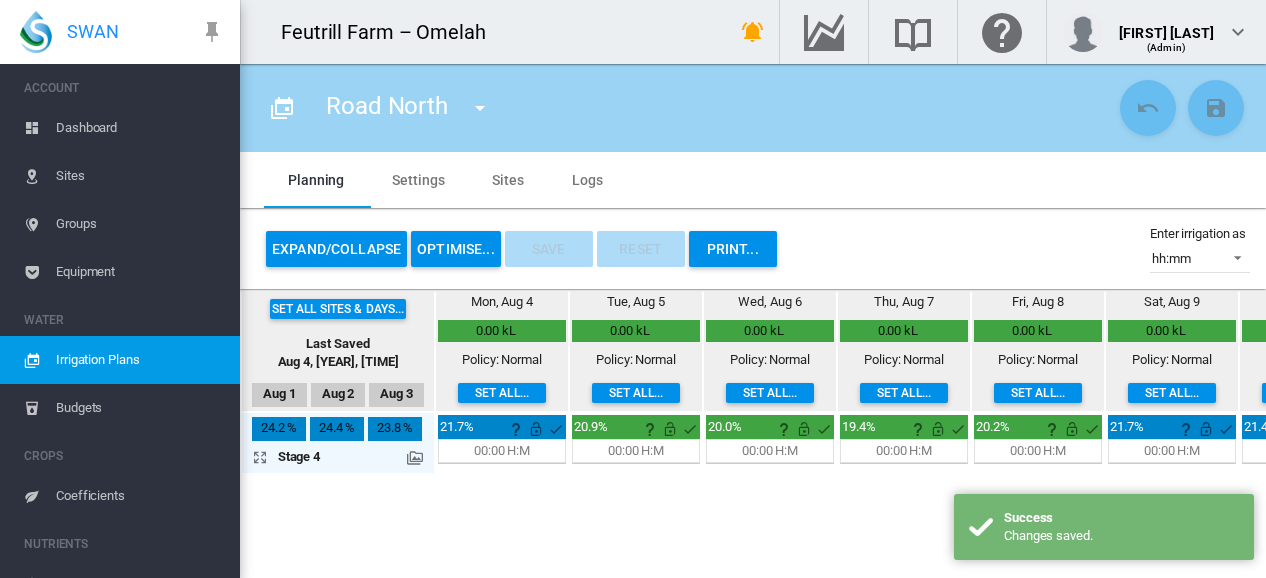 click at bounding box center (480, 108) 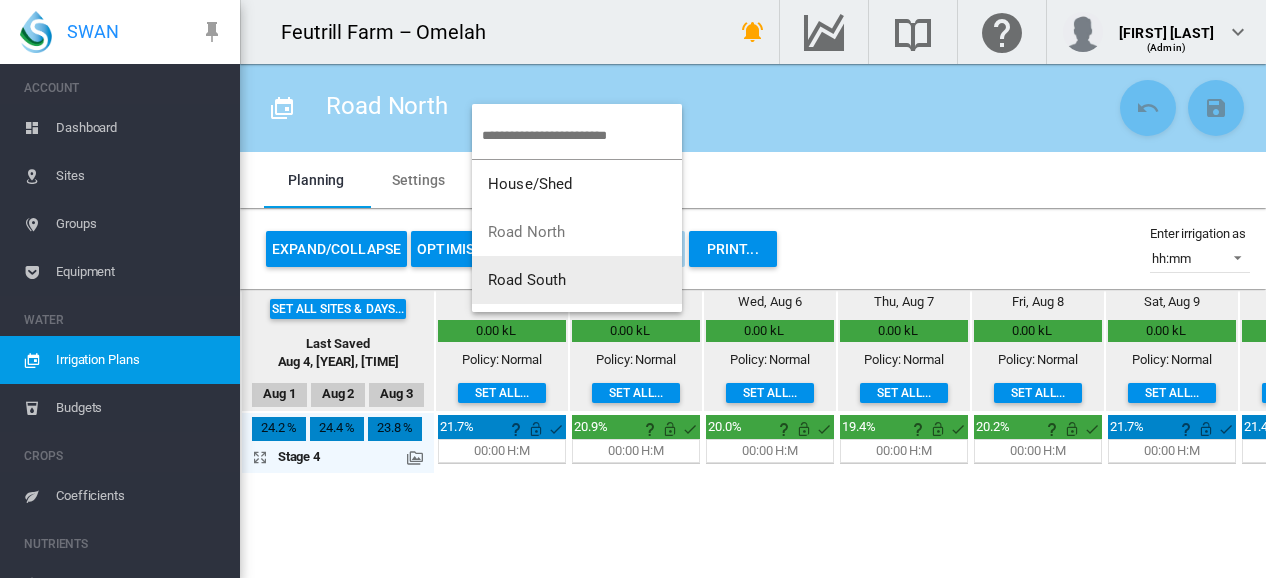 click on "Road South" at bounding box center [527, 280] 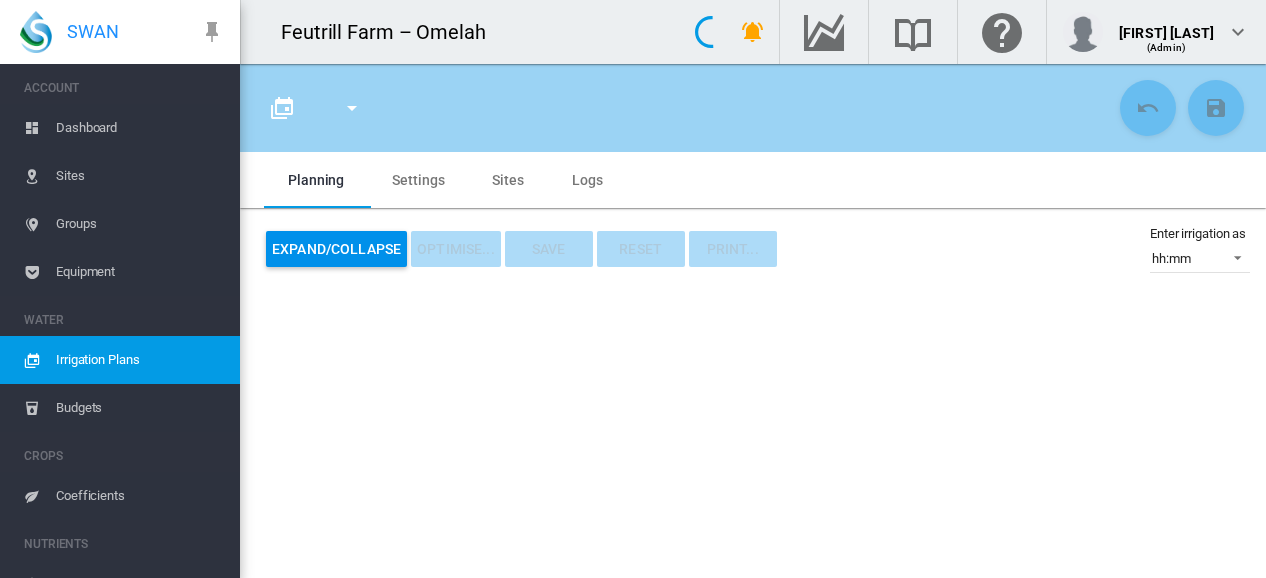 type on "**********" 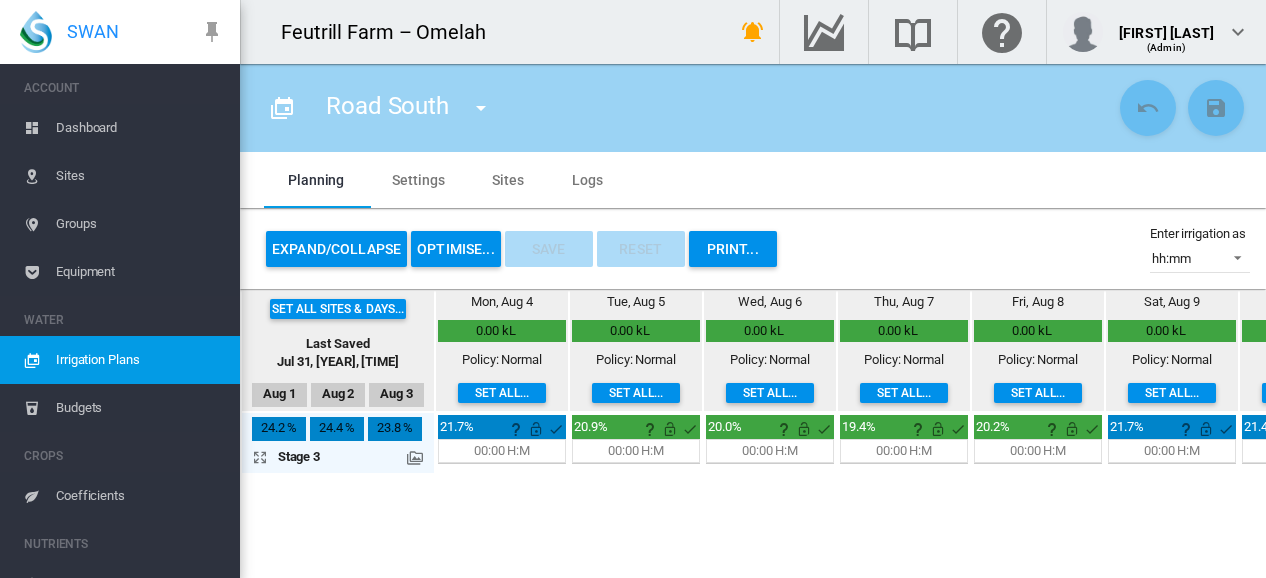 click on "OPTIMISE..." at bounding box center (456, 249) 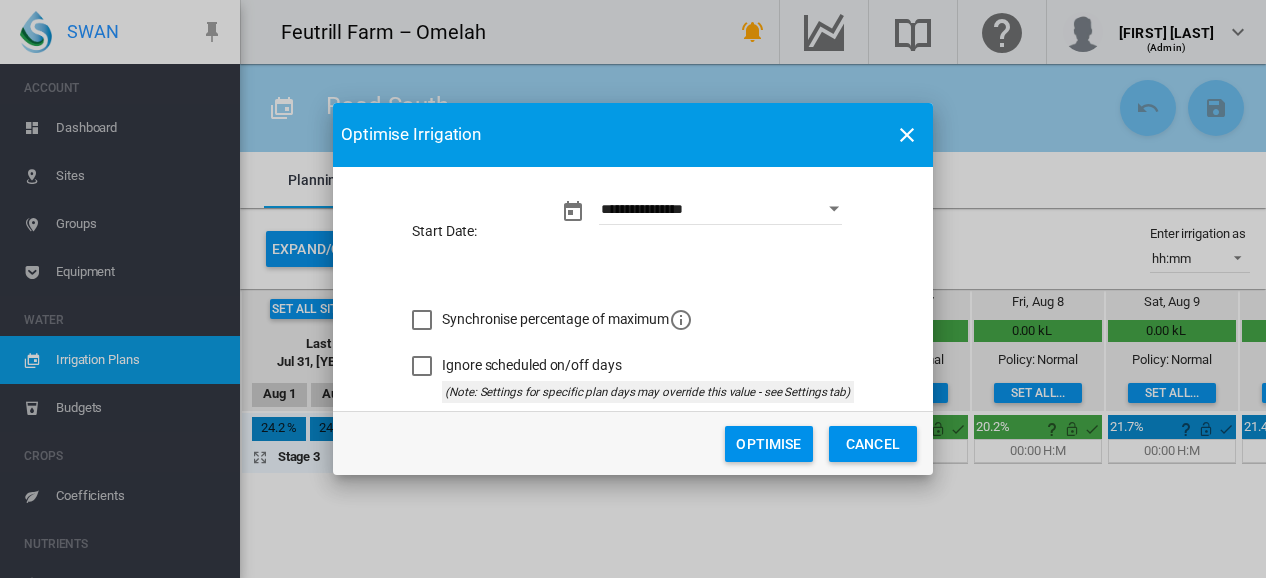 click on "Optimise" 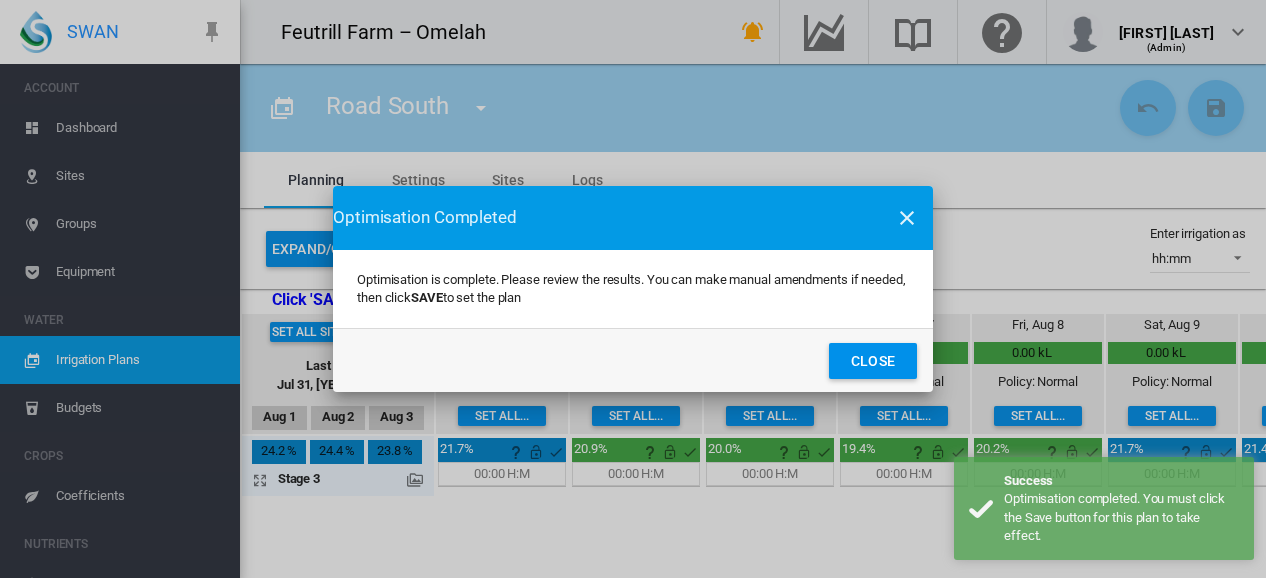 click on "Close" 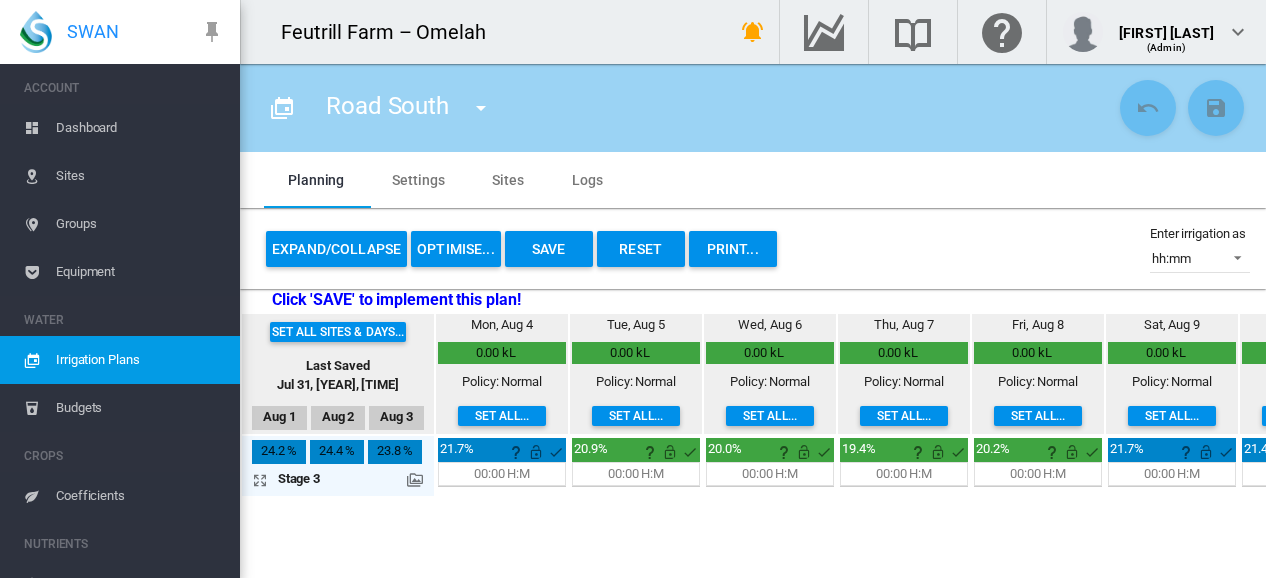 click on "Save" at bounding box center (549, 249) 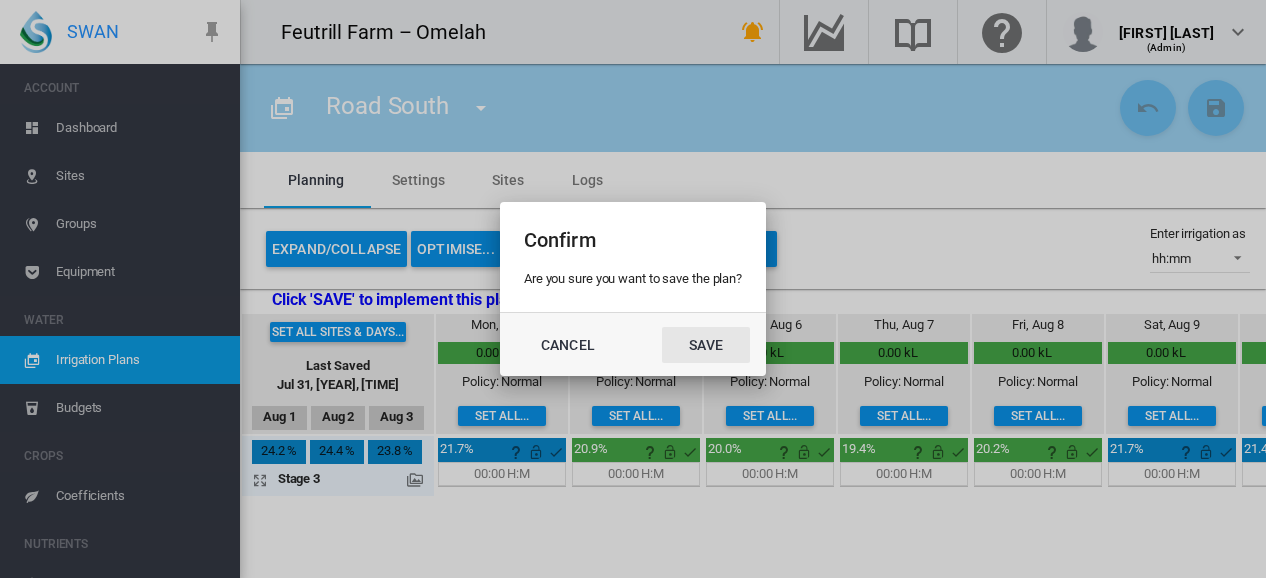 click on "Save" 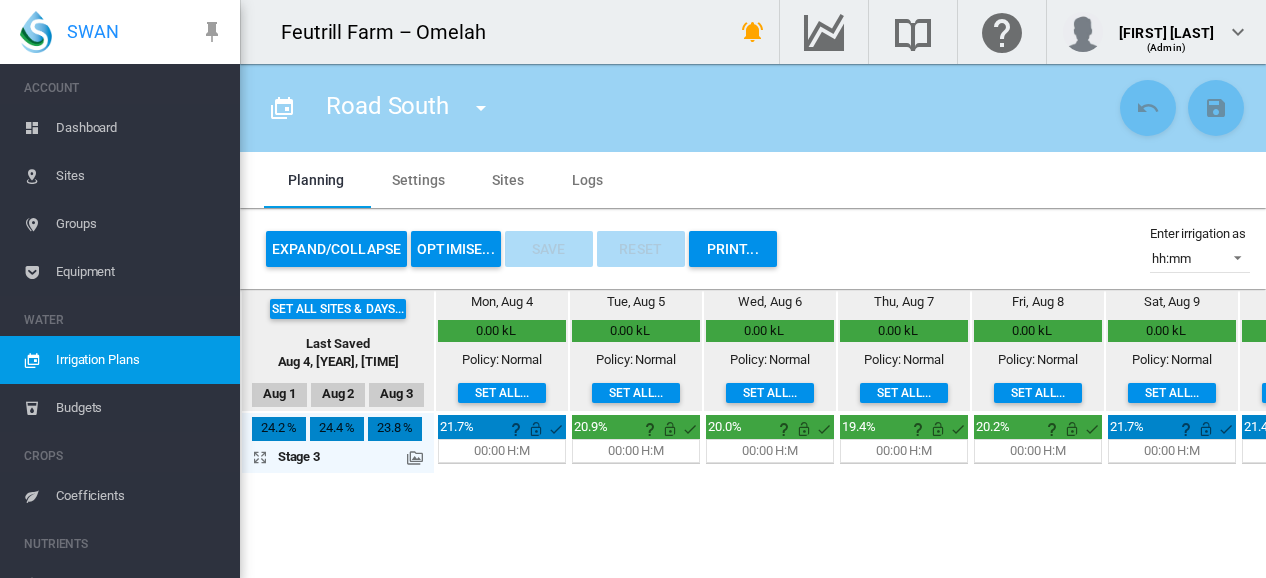 click on "Sites" at bounding box center [140, 176] 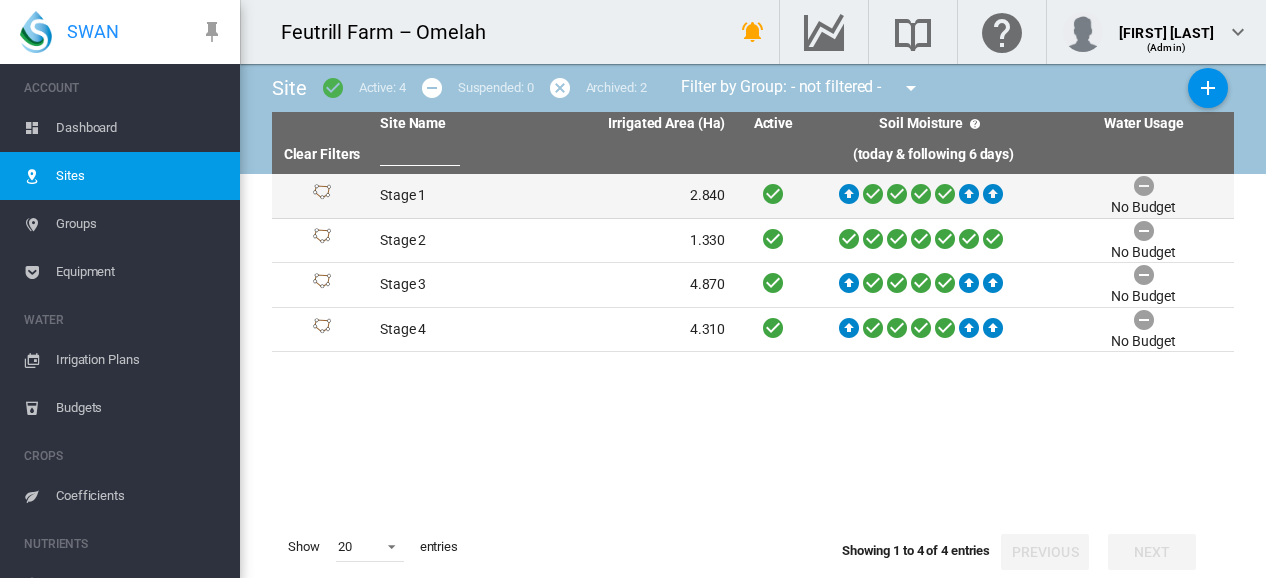 click on "Stage 1" at bounding box center (462, 196) 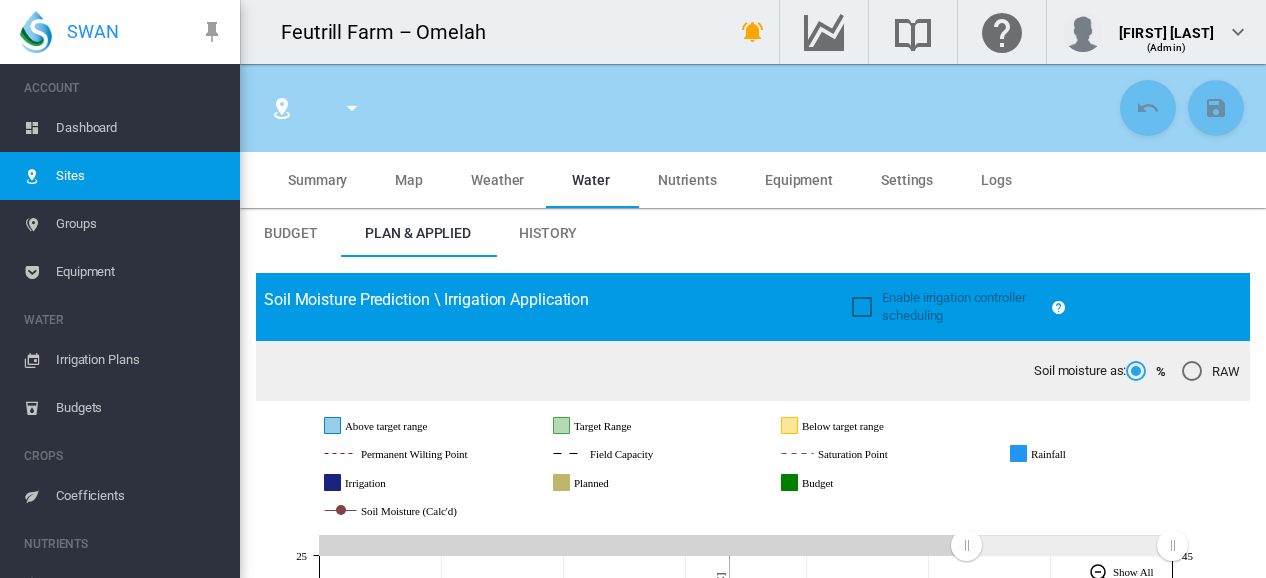 scroll, scrollTop: 449, scrollLeft: 0, axis: vertical 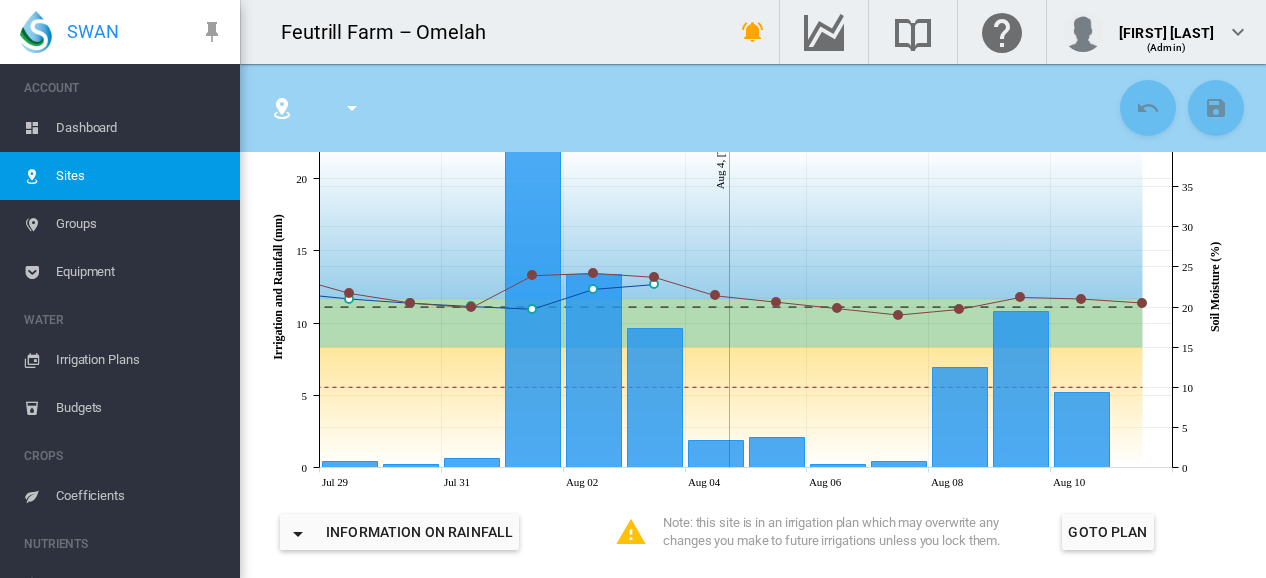 click on "Dashboard" at bounding box center [140, 128] 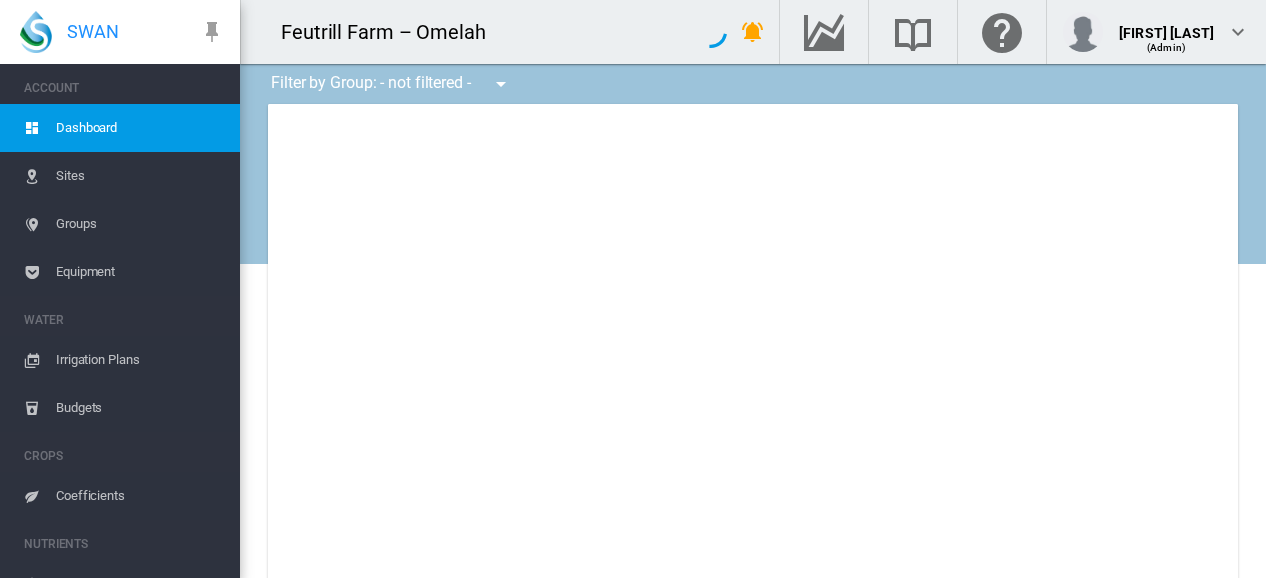 type on "**********" 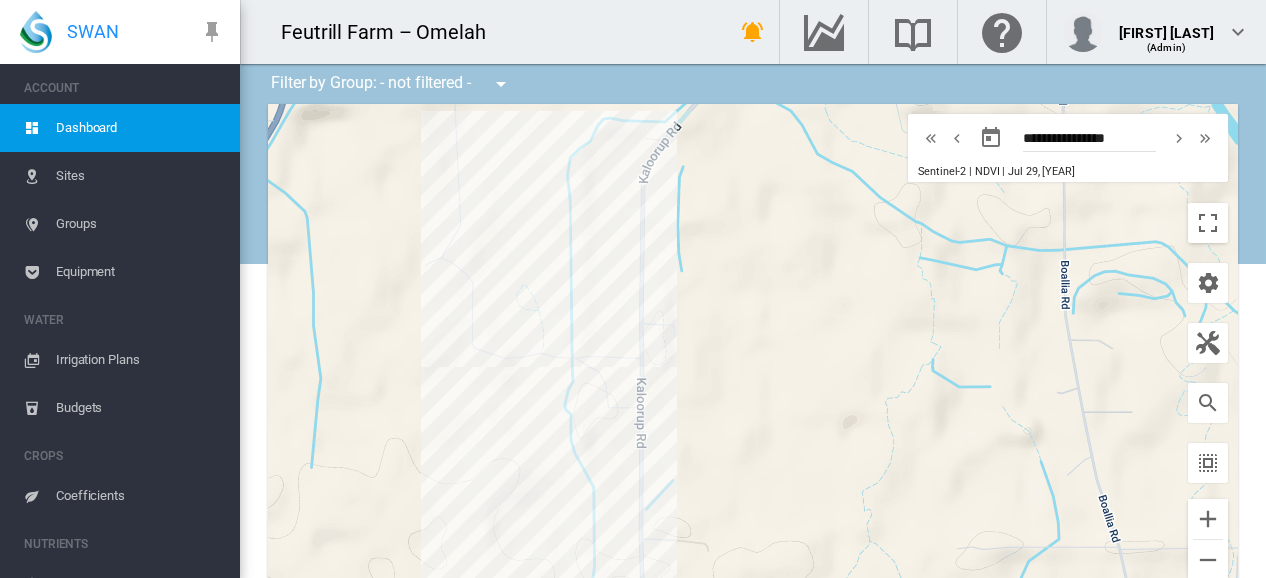 click on "To navigate, press the arrow keys." at bounding box center [753, 354] 